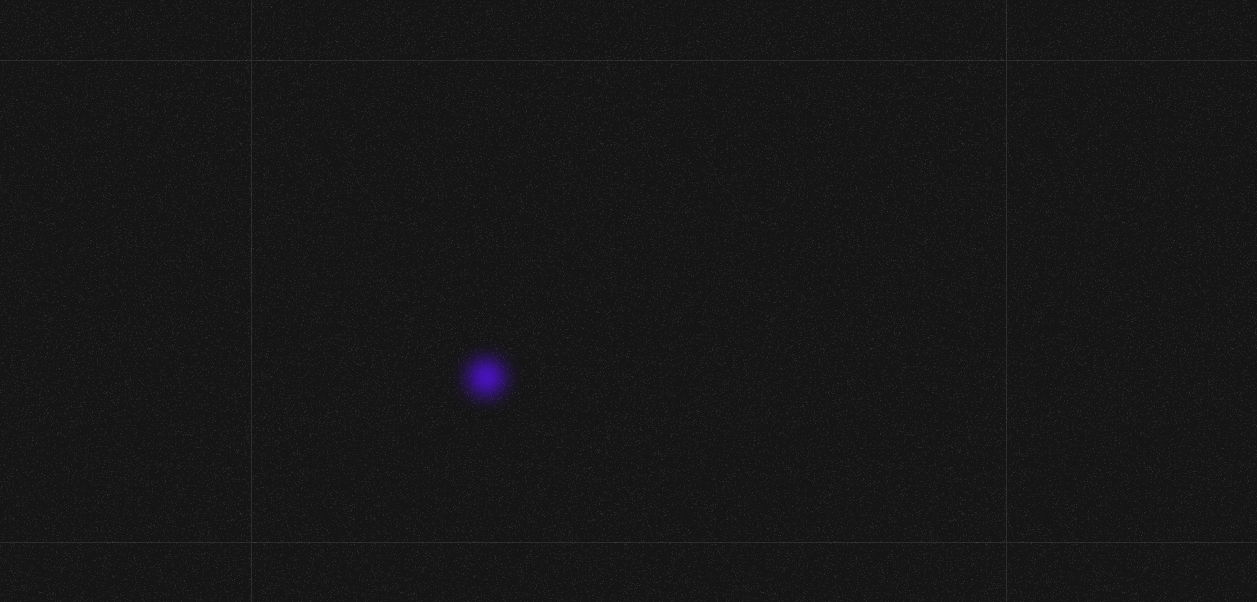 scroll, scrollTop: 0, scrollLeft: 0, axis: both 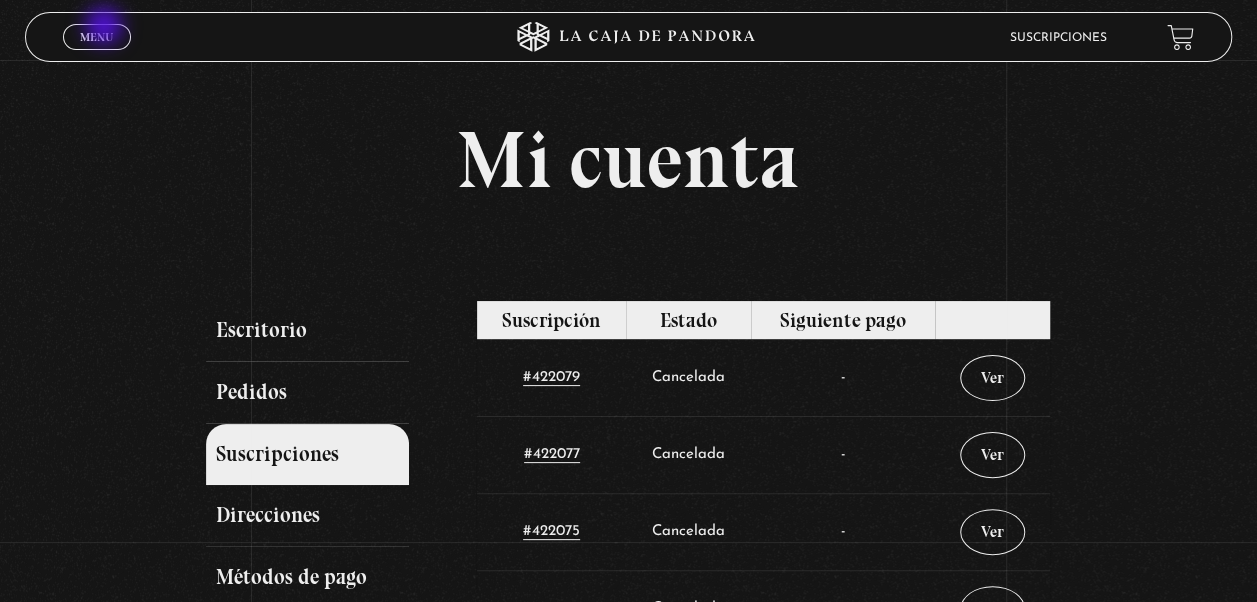click on "Menu Cerrar" at bounding box center (97, 37) 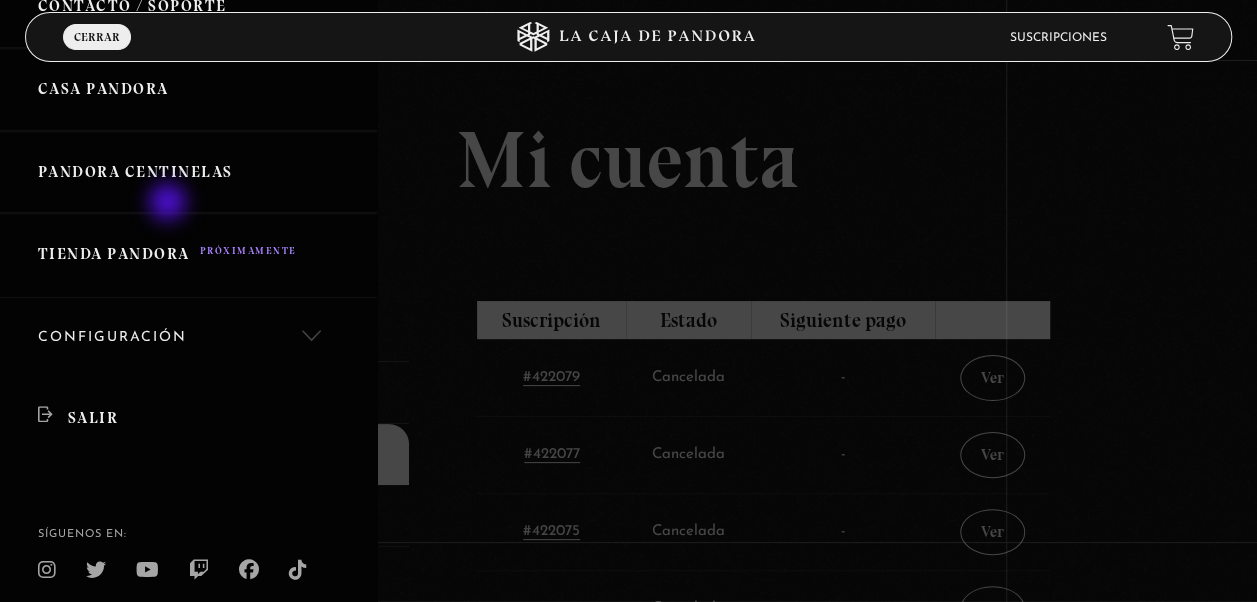 scroll, scrollTop: 559, scrollLeft: 0, axis: vertical 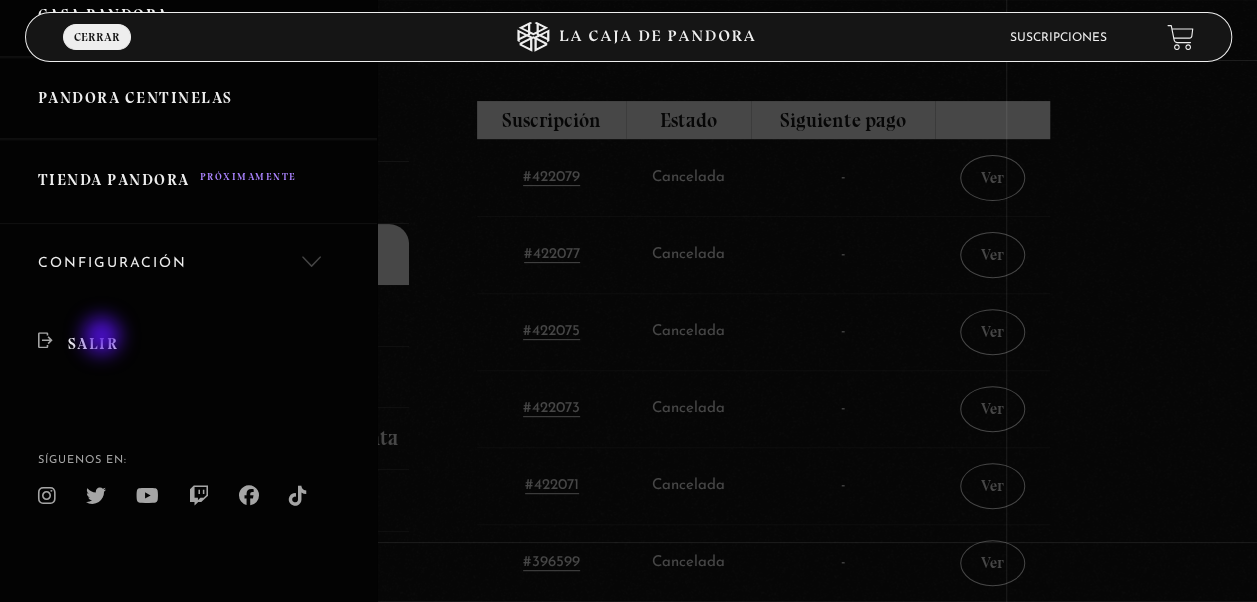 click on "Salir" at bounding box center [188, 344] 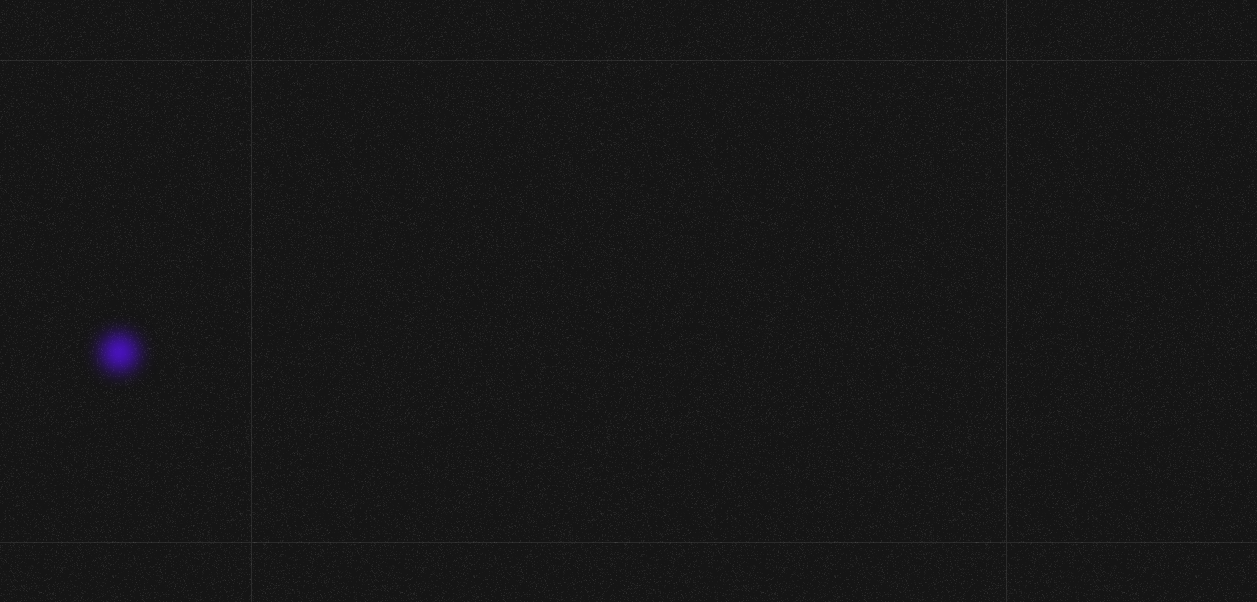 scroll, scrollTop: 0, scrollLeft: 0, axis: both 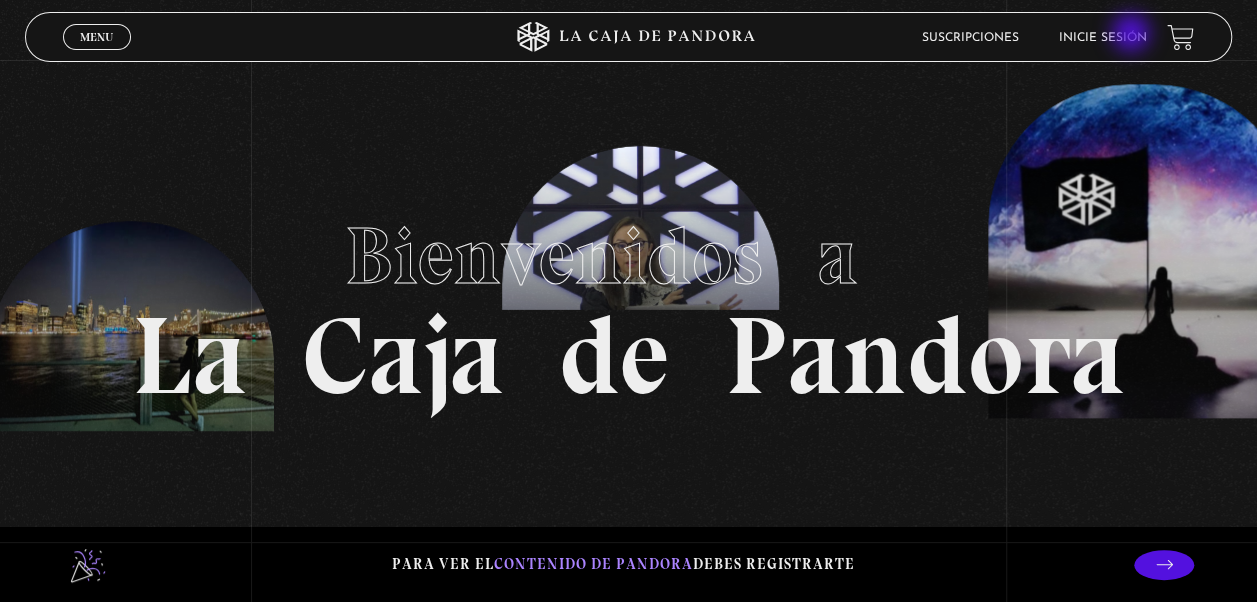 click on "Inicie sesión" at bounding box center (1103, 38) 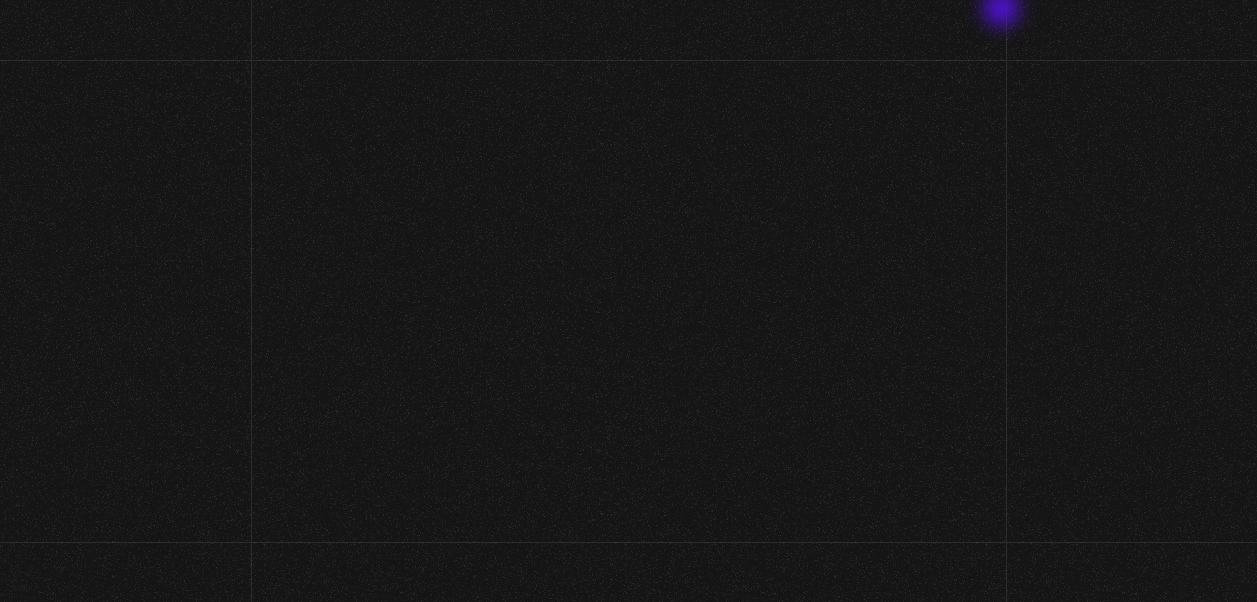 scroll, scrollTop: 0, scrollLeft: 0, axis: both 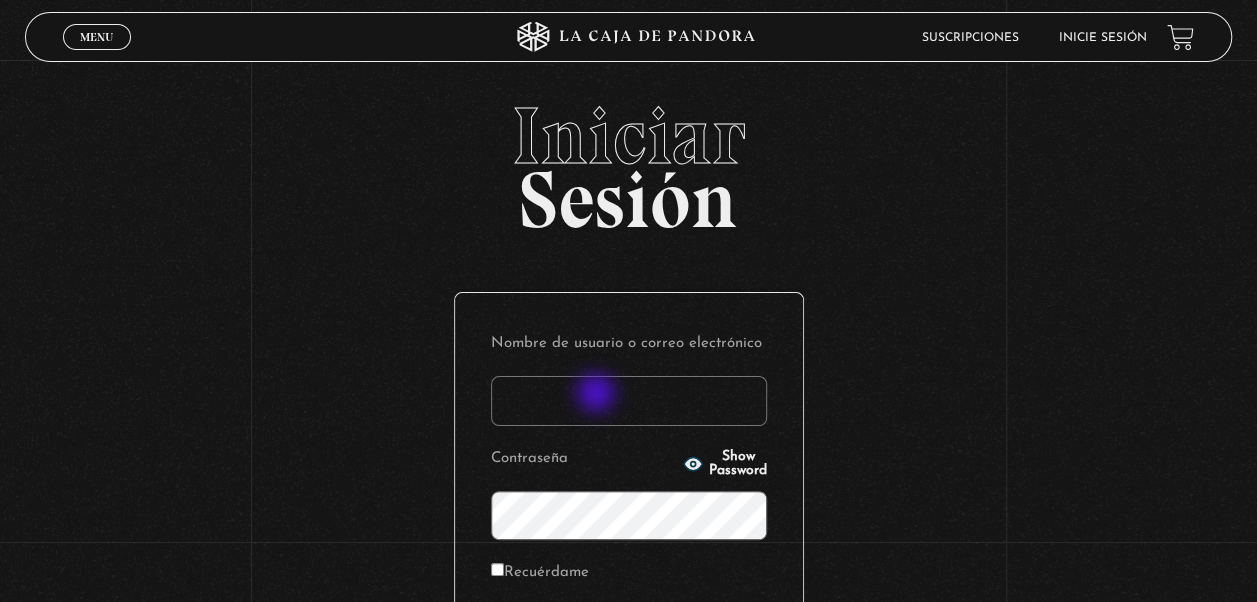 click on "Nombre de usuario o correo electrónico" at bounding box center (629, 401) 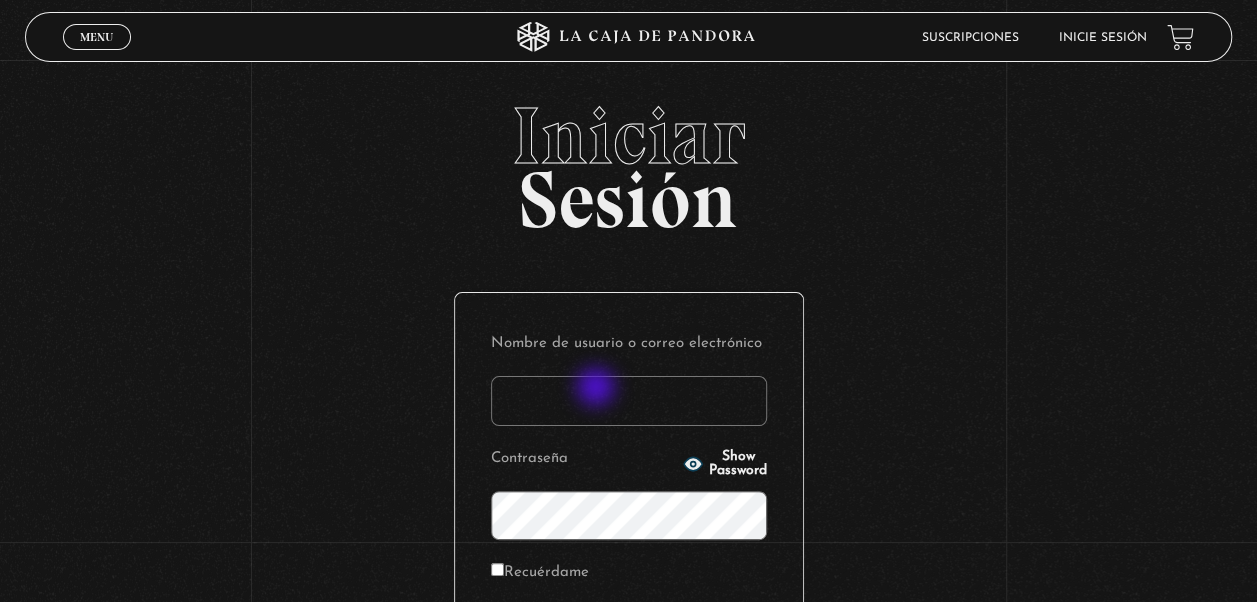 type on "[EMAIL]" 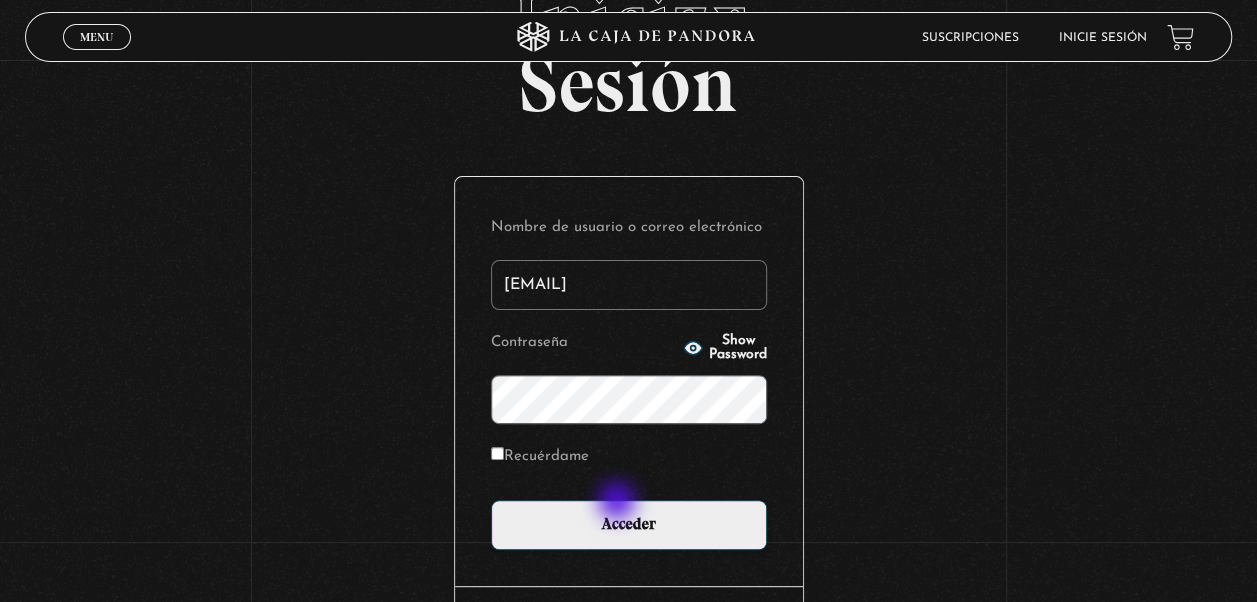 scroll, scrollTop: 267, scrollLeft: 0, axis: vertical 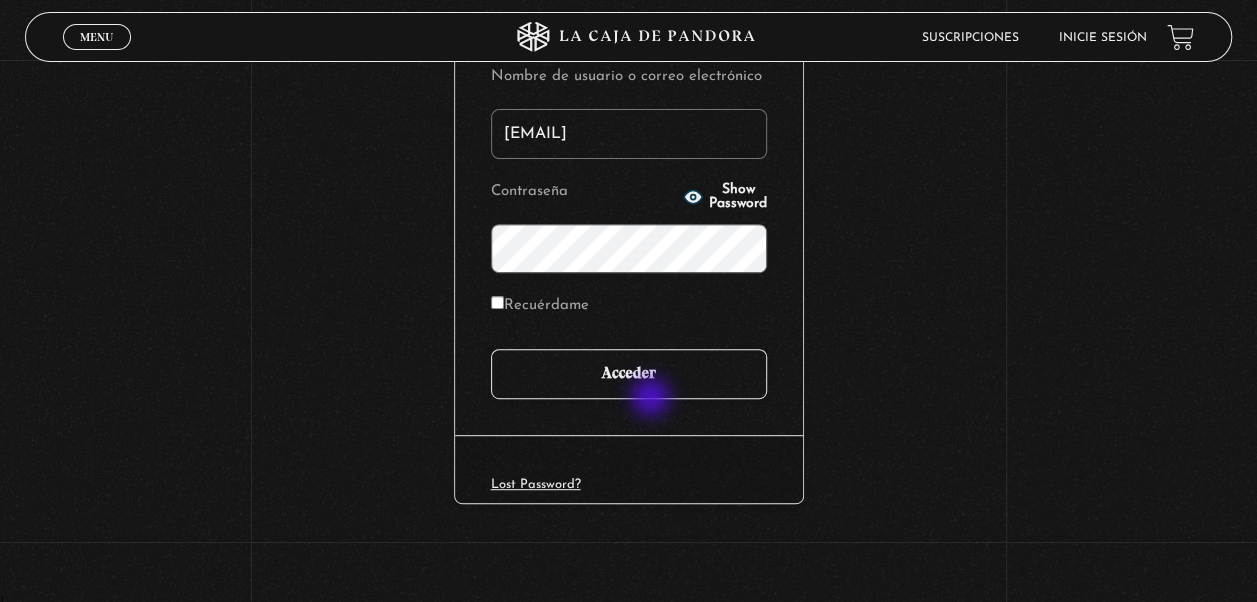 click on "Acceder" at bounding box center (629, 374) 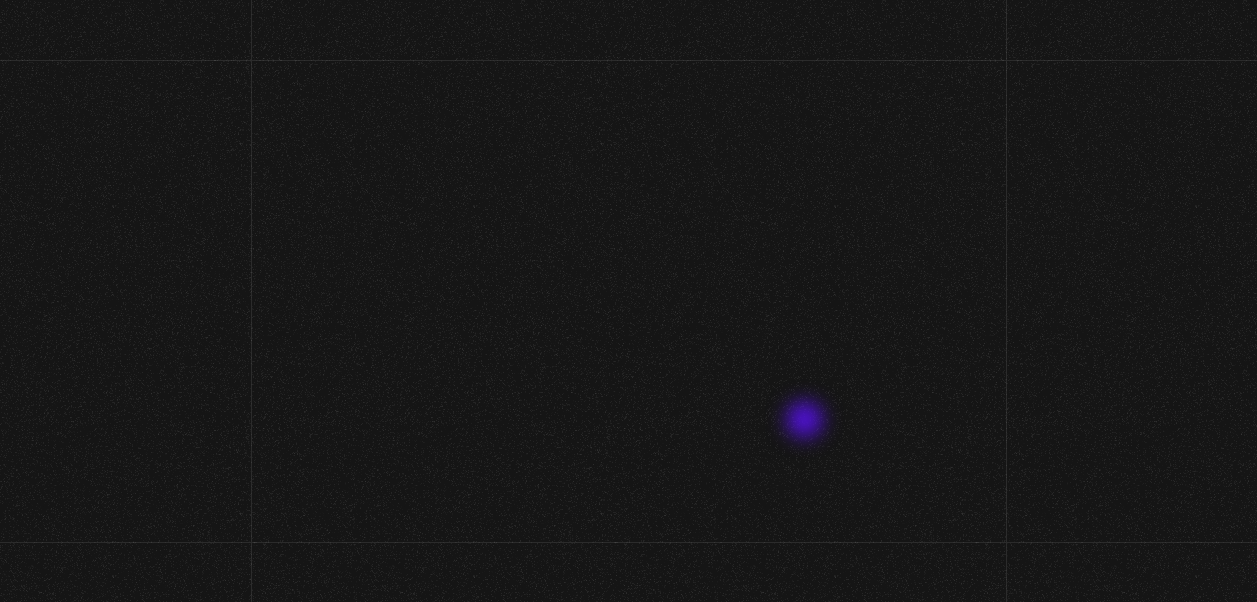 scroll, scrollTop: 0, scrollLeft: 0, axis: both 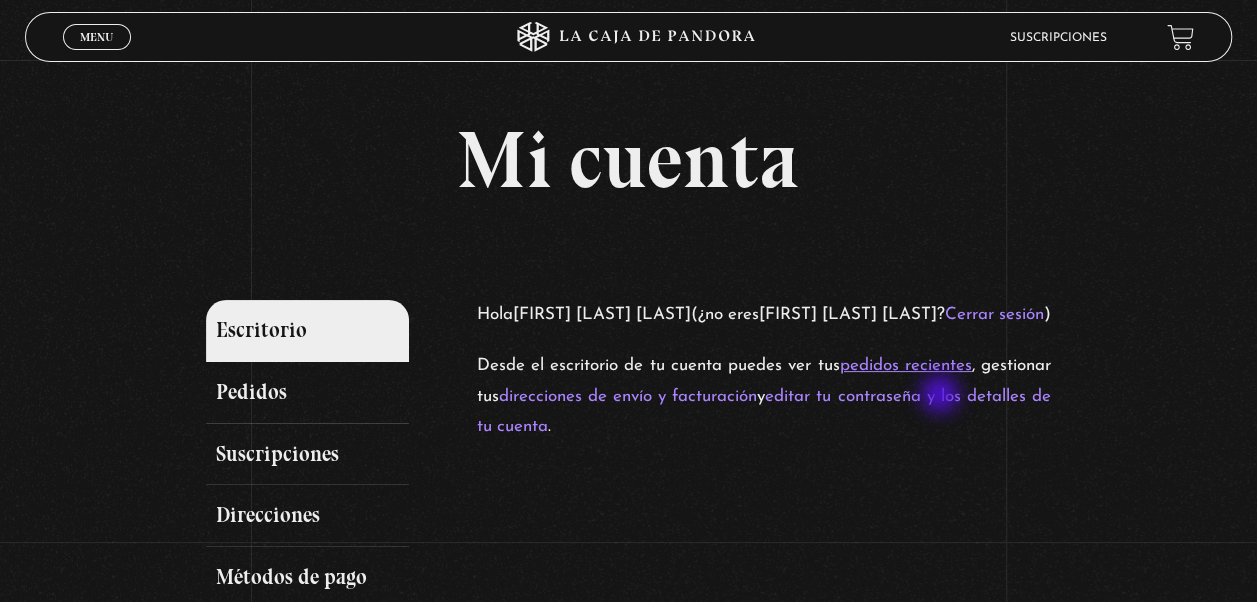 click on "pedidos recientes" at bounding box center (905, 365) 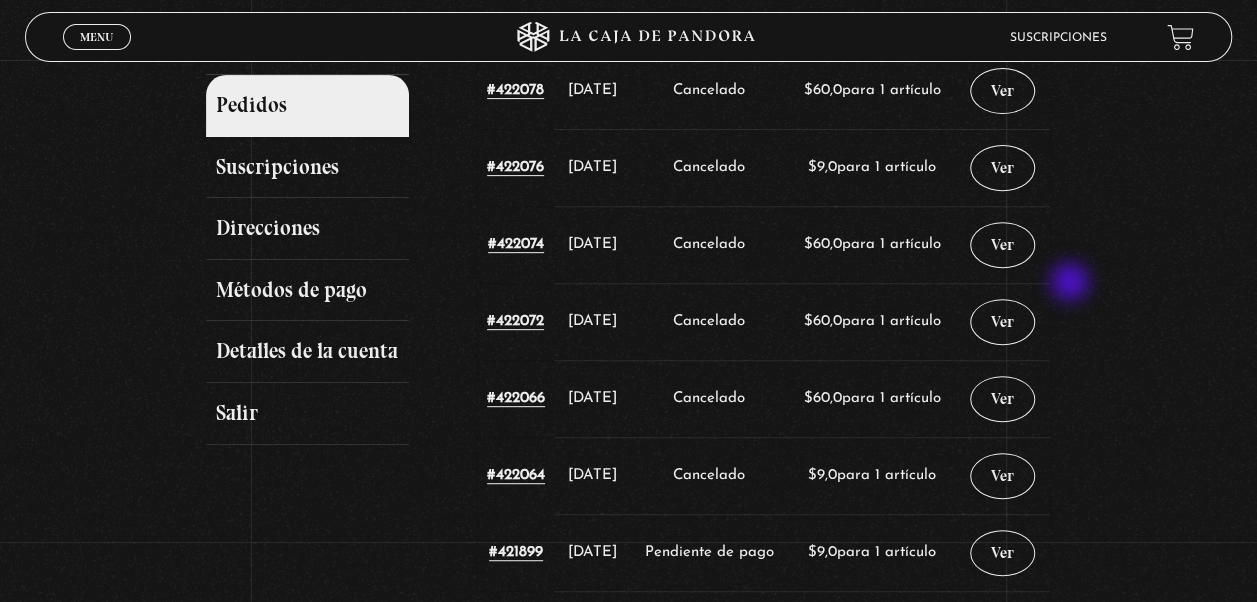 scroll, scrollTop: 400, scrollLeft: 0, axis: vertical 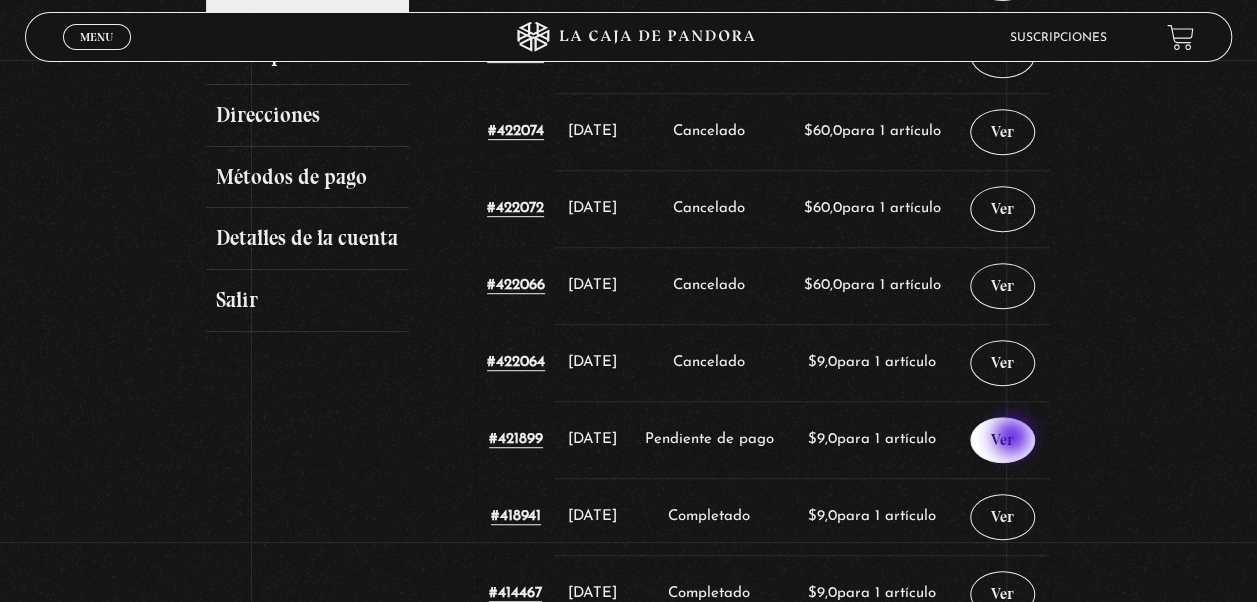 click on "Ver" at bounding box center (1002, 440) 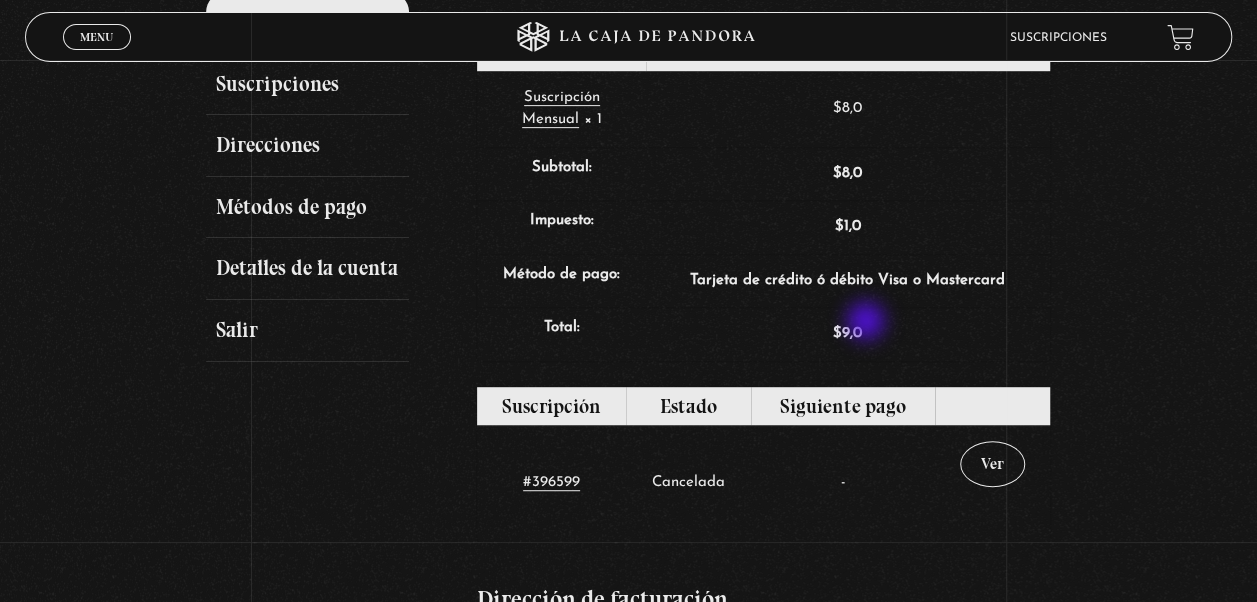 scroll, scrollTop: 400, scrollLeft: 0, axis: vertical 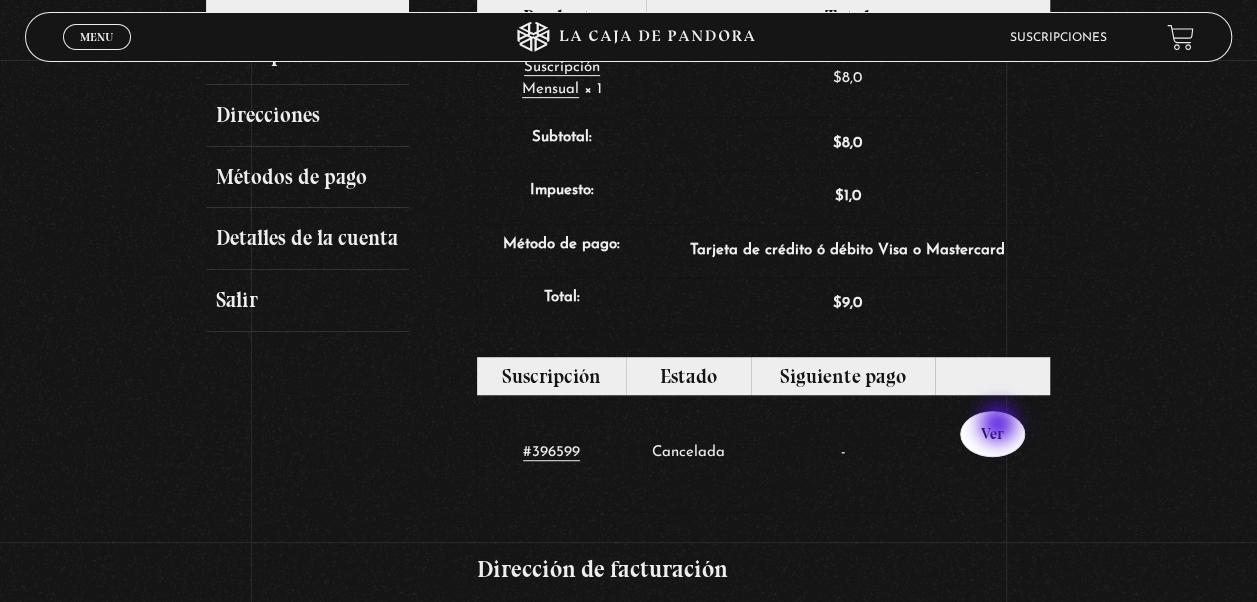 click on "Ver" at bounding box center (992, 434) 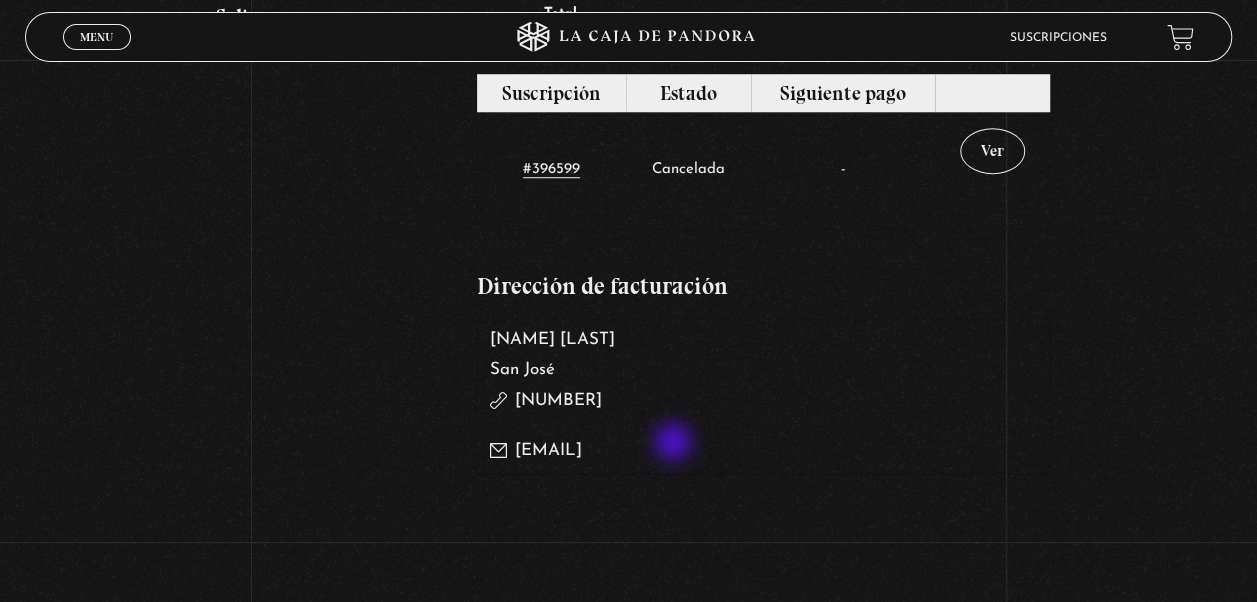 scroll, scrollTop: 700, scrollLeft: 0, axis: vertical 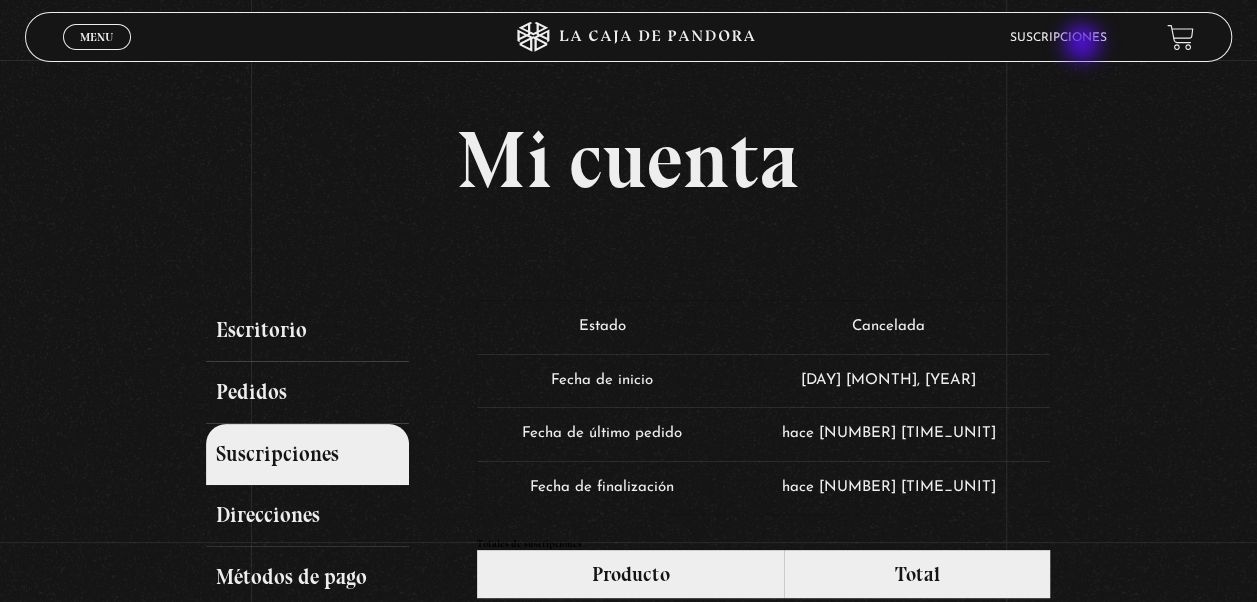 click on "Suscripciones" at bounding box center (1058, 37) 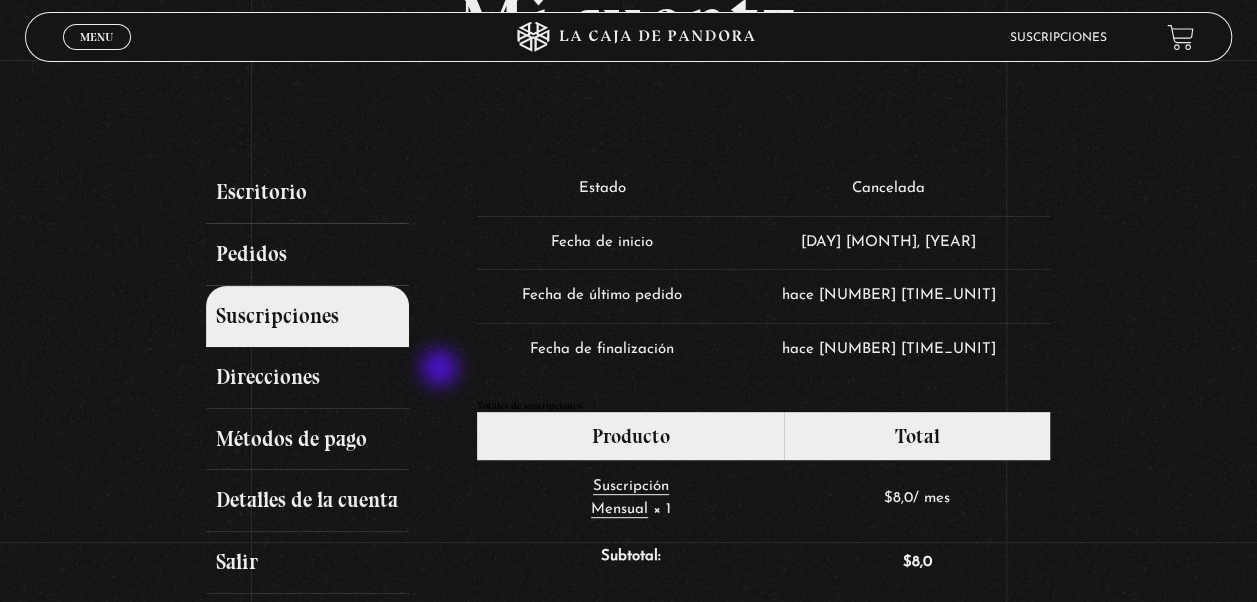 scroll, scrollTop: 200, scrollLeft: 0, axis: vertical 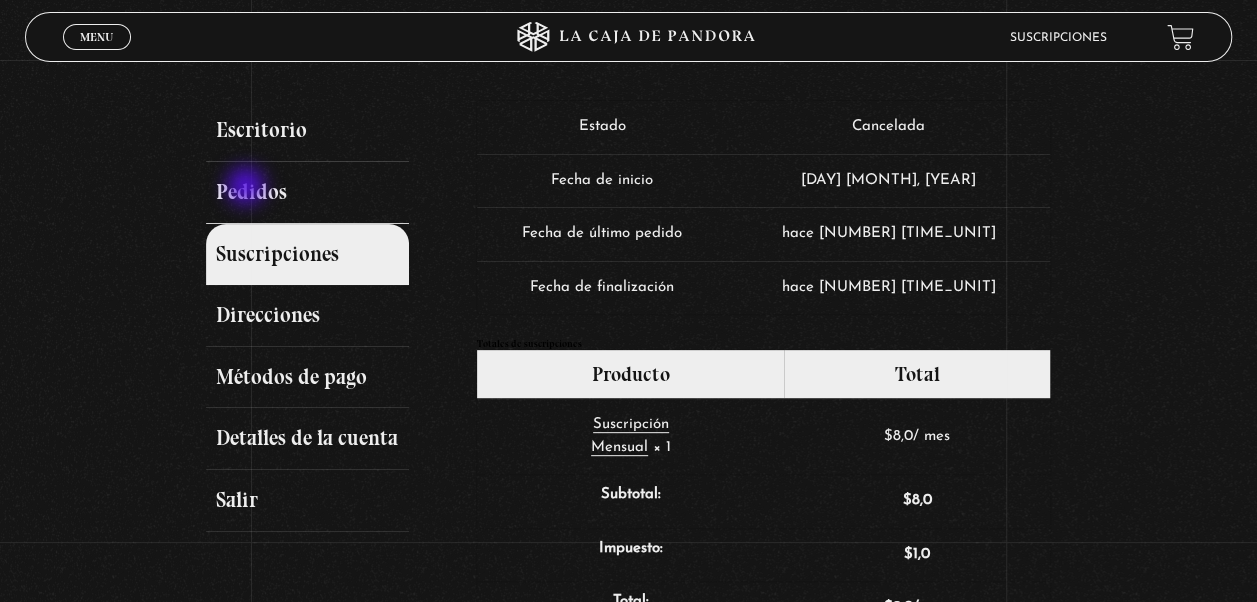 click on "Pedidos" at bounding box center (307, 193) 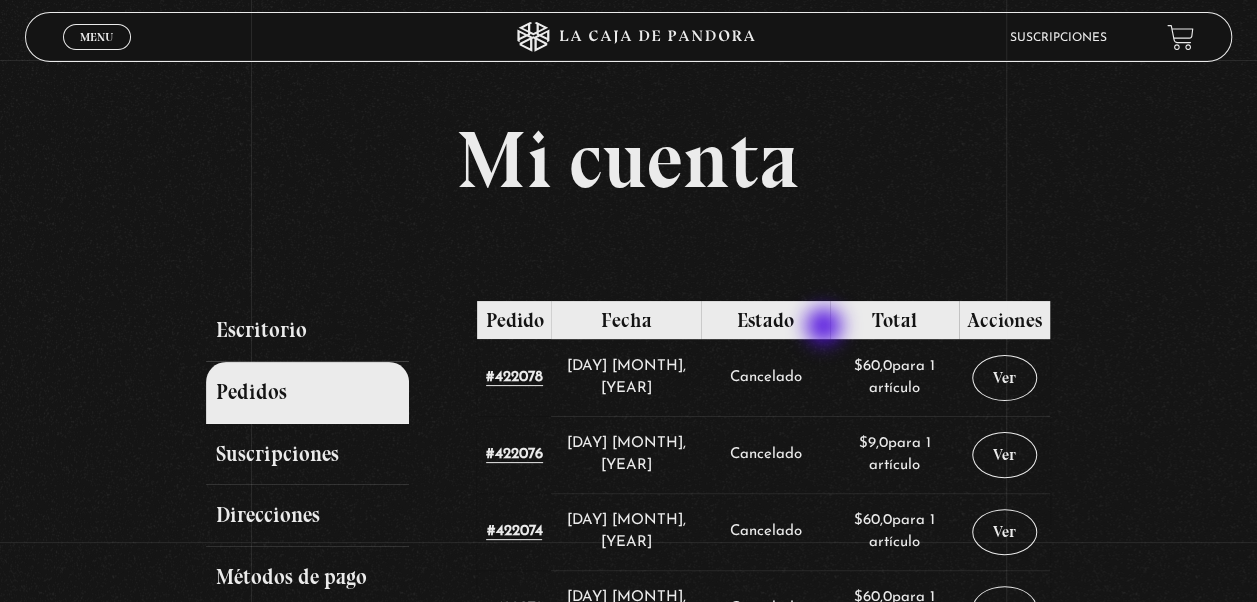 scroll, scrollTop: 100, scrollLeft: 0, axis: vertical 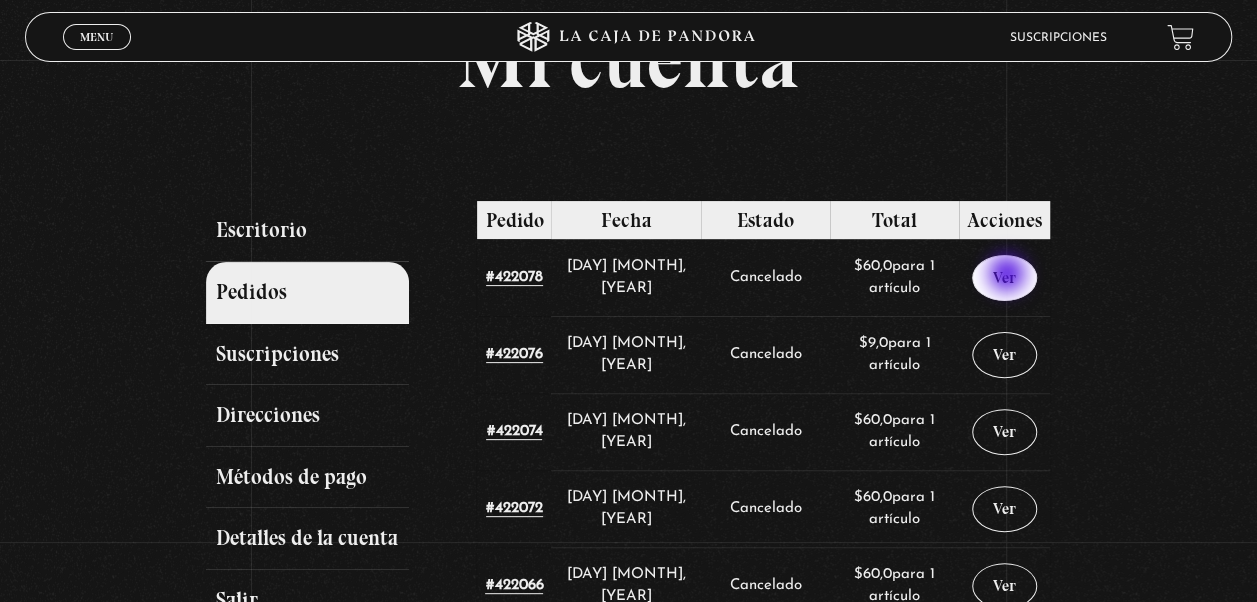 click on "Ver" at bounding box center (1004, 278) 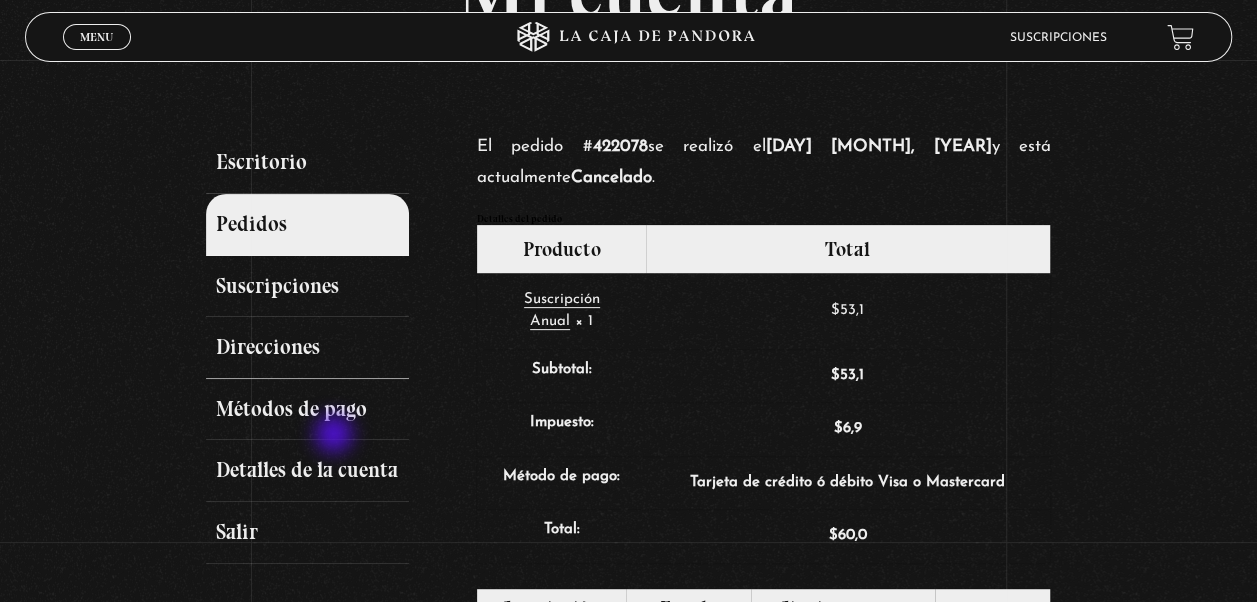 scroll, scrollTop: 200, scrollLeft: 0, axis: vertical 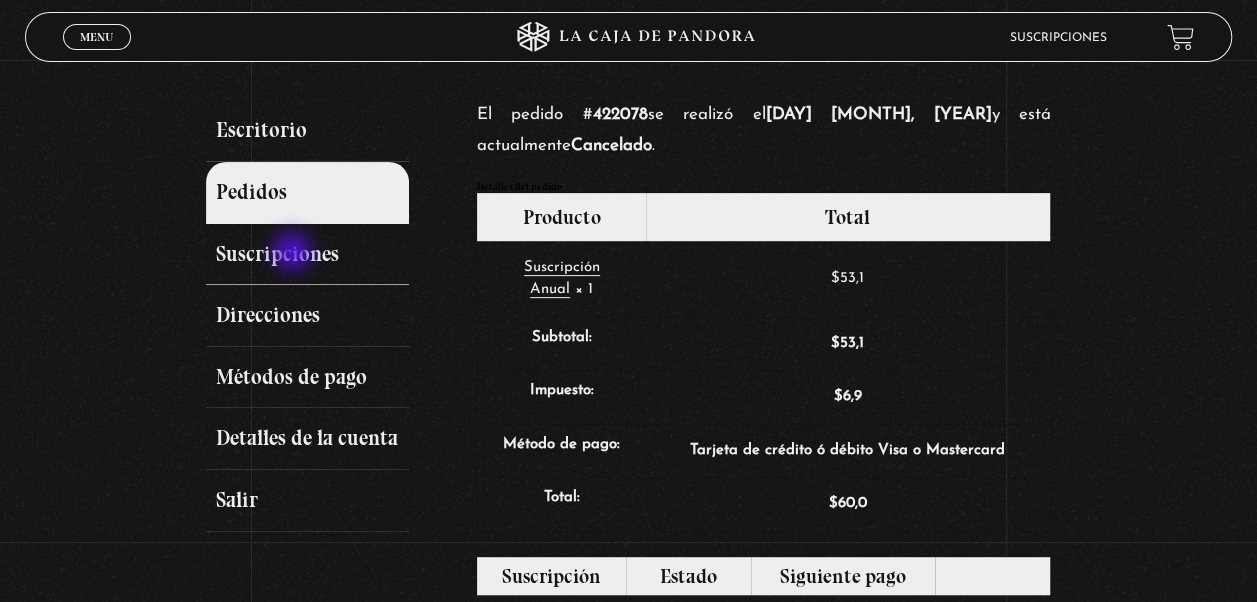 click on "Suscripciones" at bounding box center [307, 255] 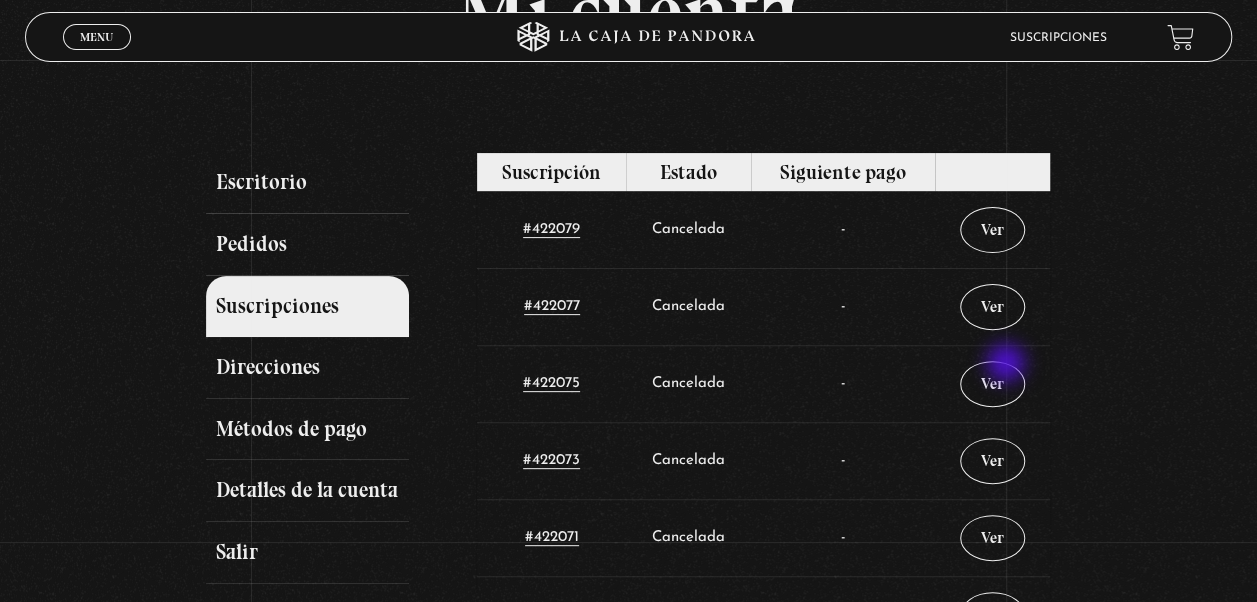 scroll, scrollTop: 75, scrollLeft: 0, axis: vertical 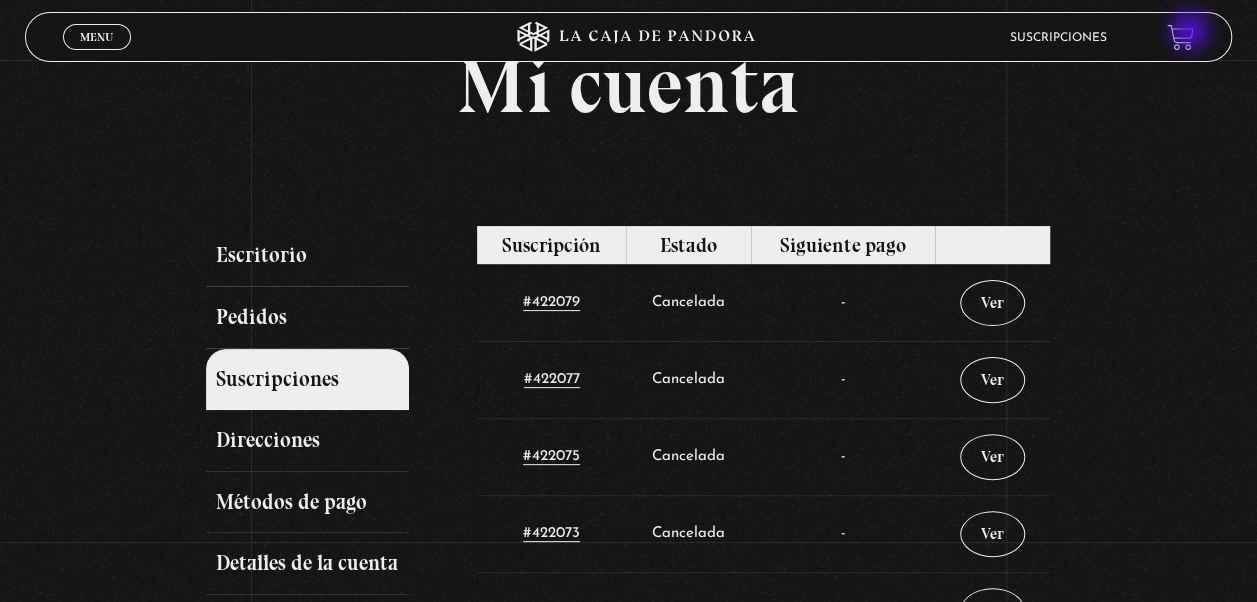 click at bounding box center (1180, 37) 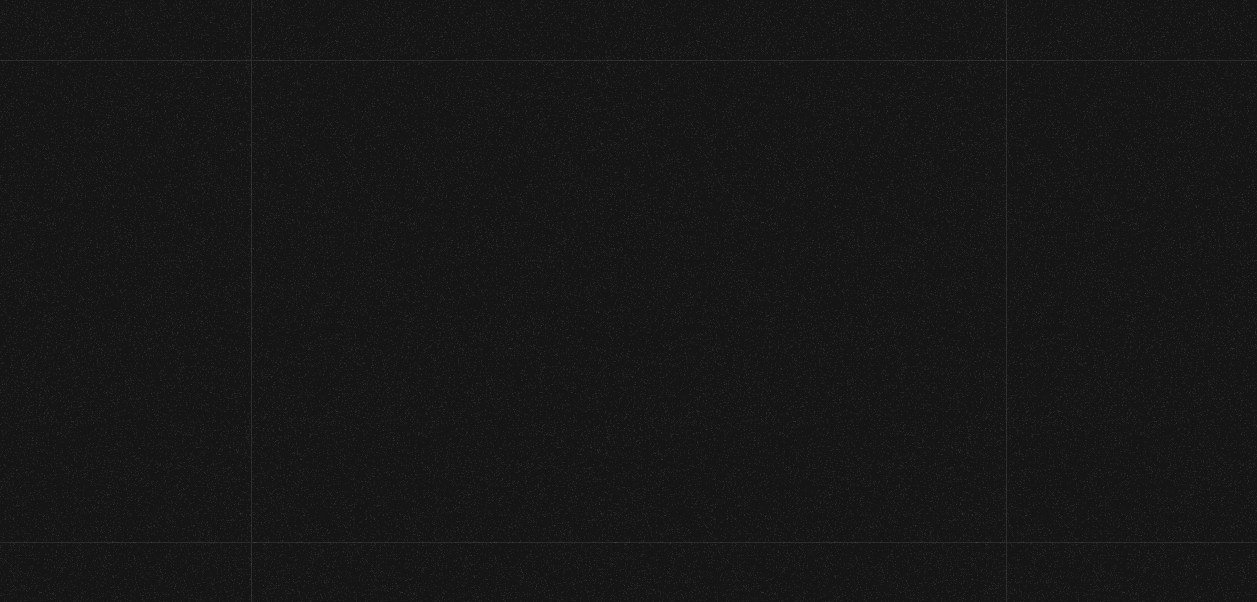 scroll, scrollTop: 0, scrollLeft: 0, axis: both 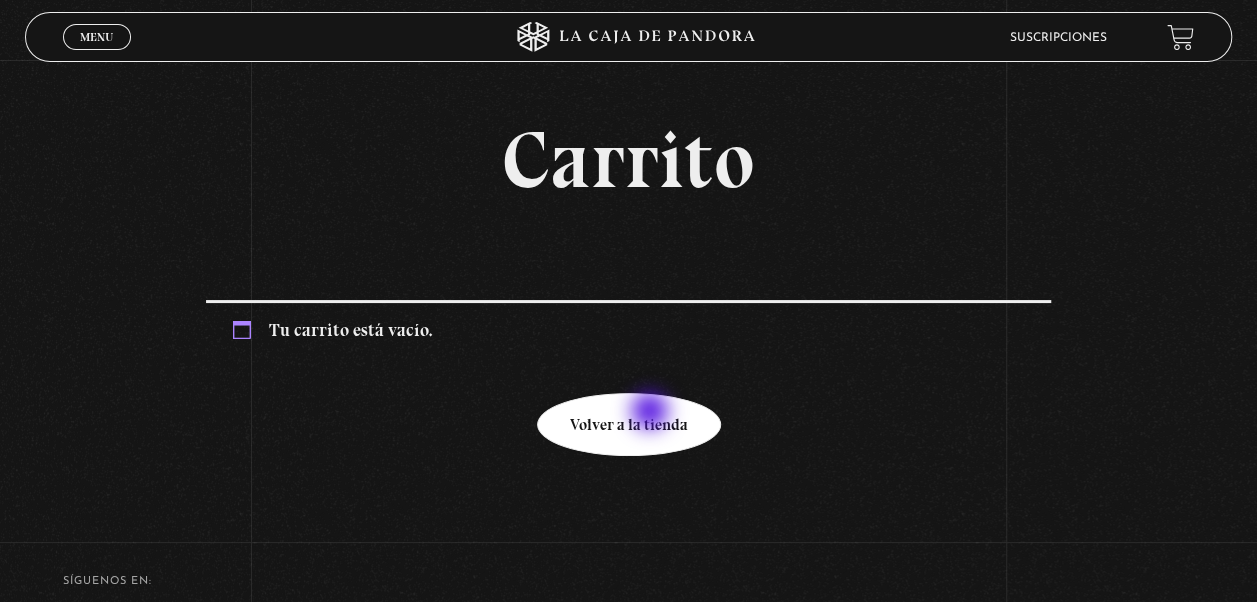 click on "Volver a la tienda" at bounding box center (629, 424) 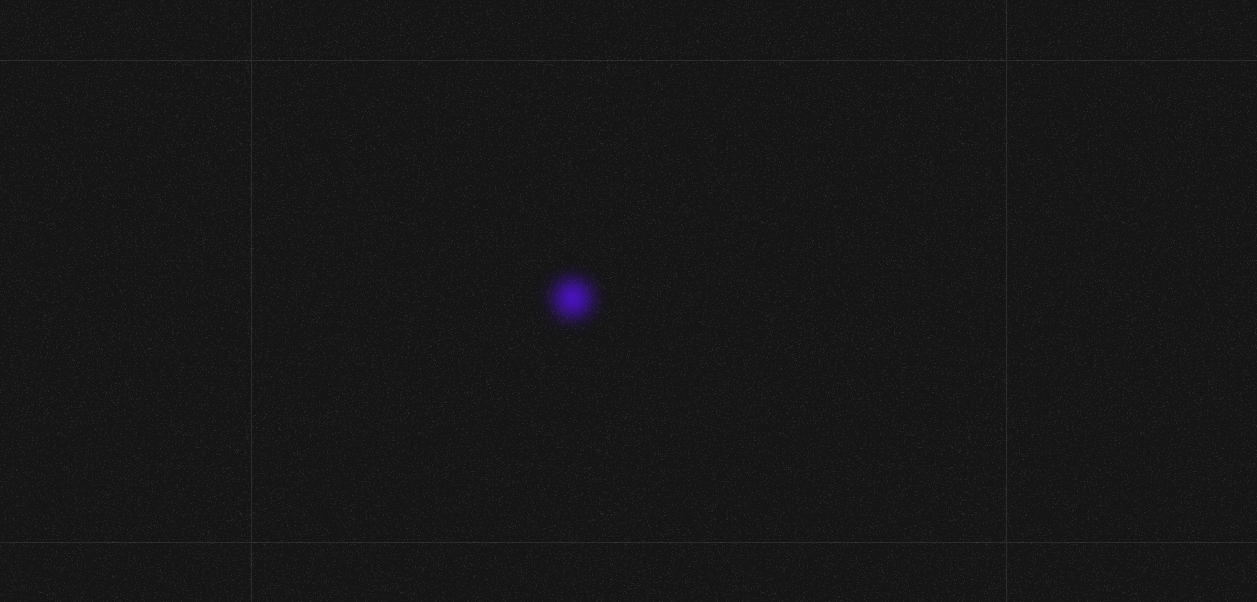 scroll, scrollTop: 0, scrollLeft: 0, axis: both 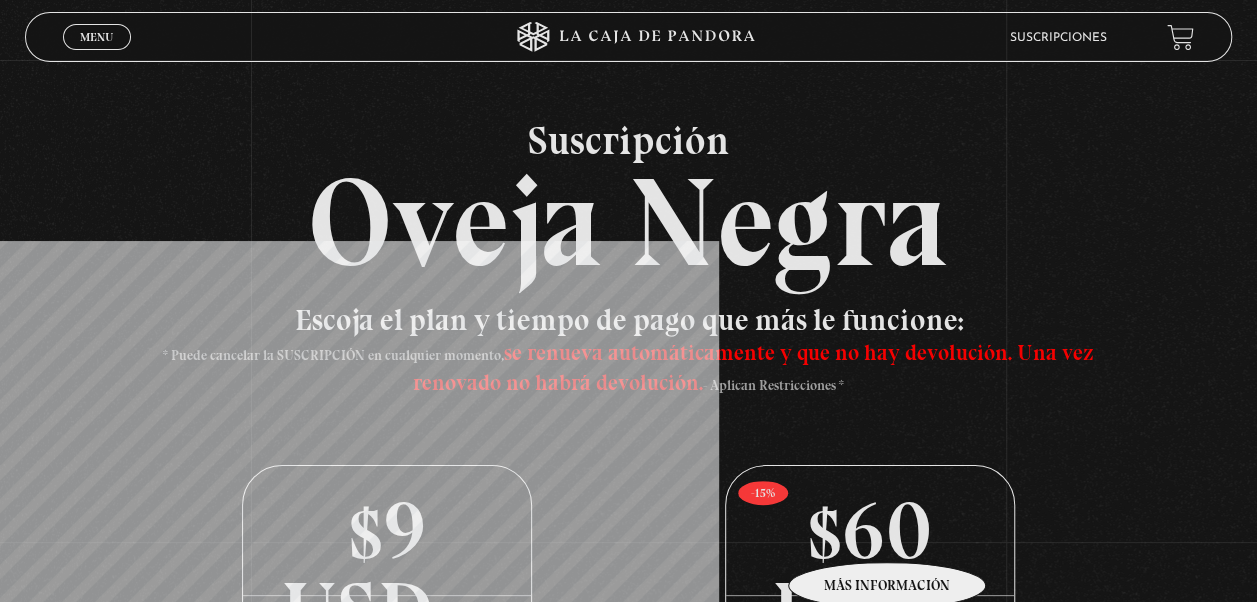 click on "$60 USD /anual" at bounding box center [870, 531] 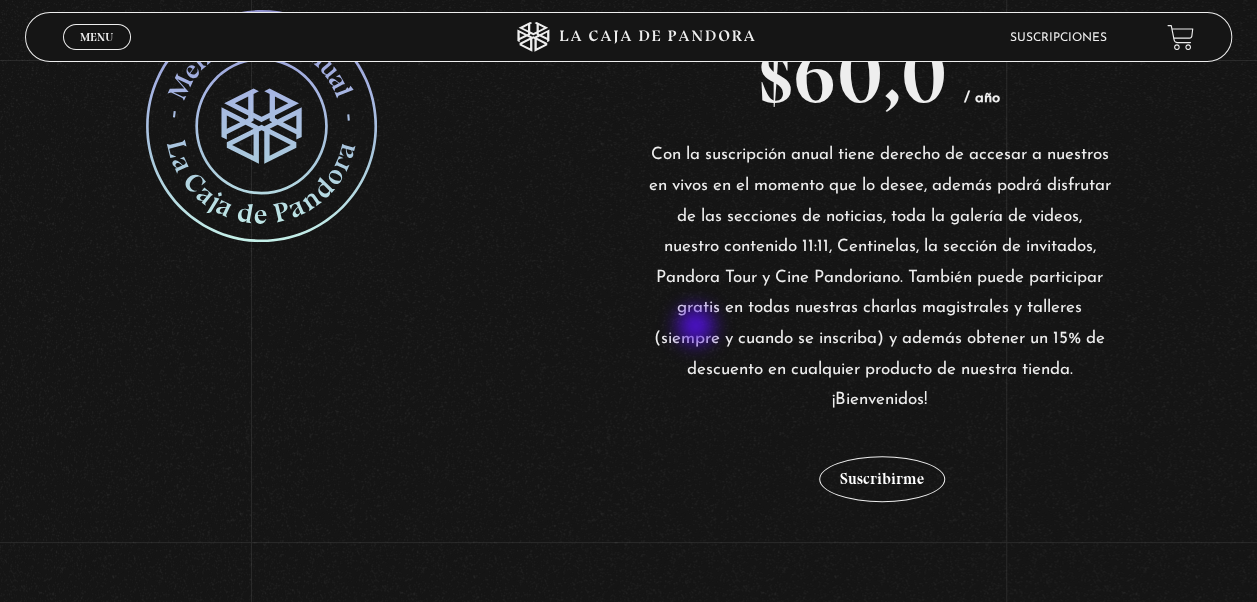 scroll, scrollTop: 600, scrollLeft: 0, axis: vertical 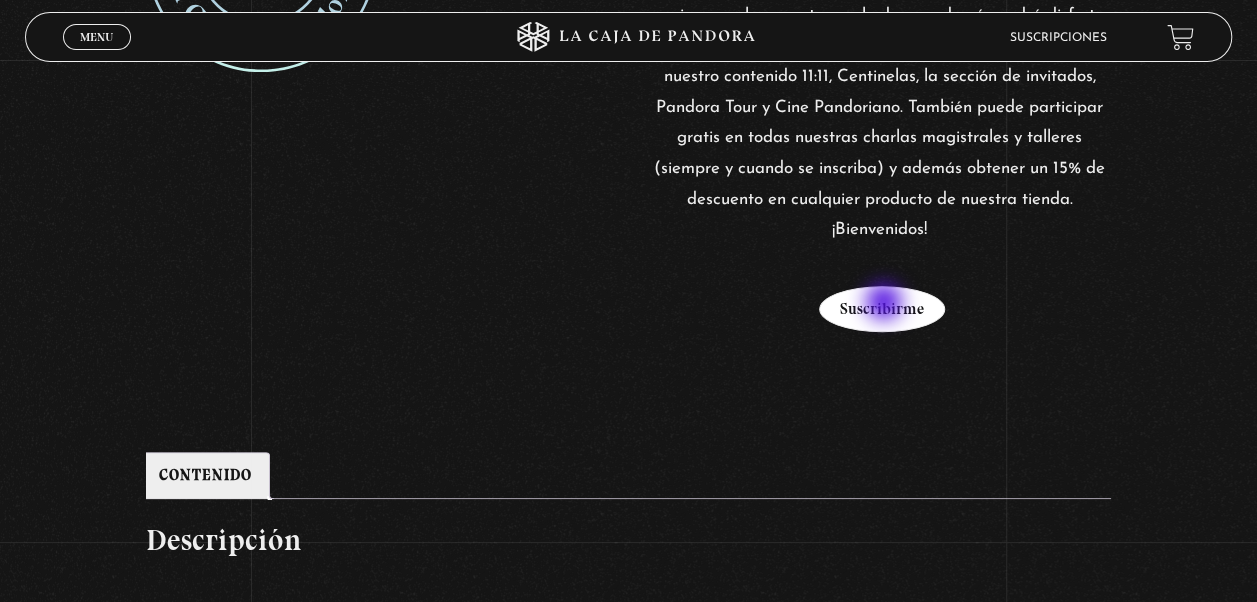 click on "Suscribirme" at bounding box center (882, 309) 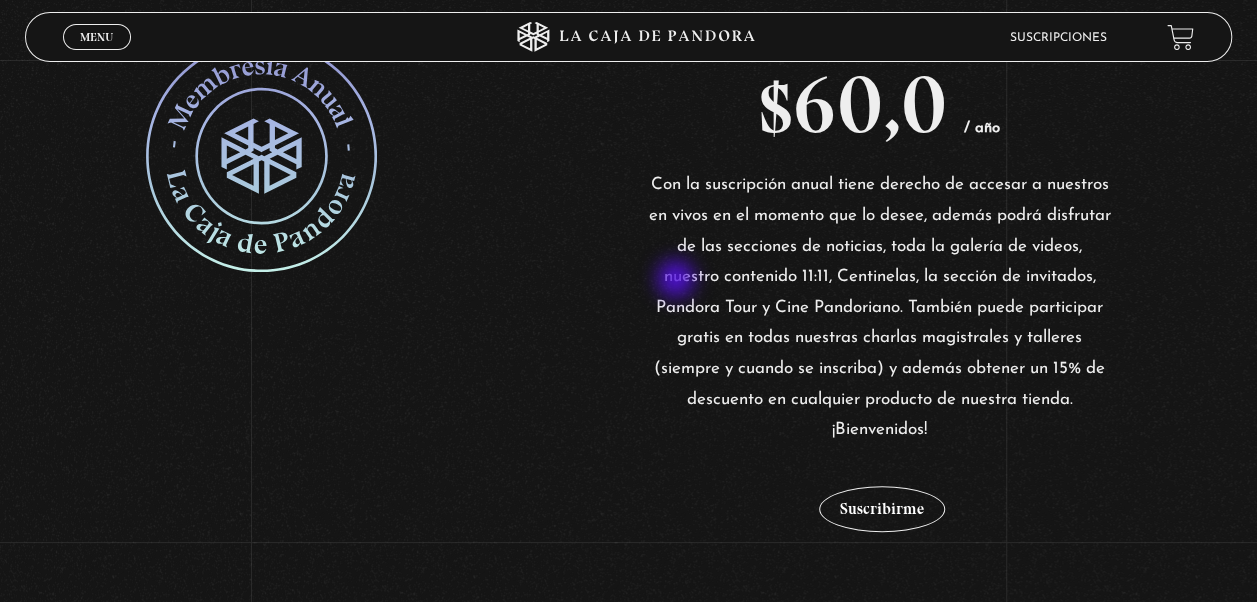 scroll, scrollTop: 0, scrollLeft: 0, axis: both 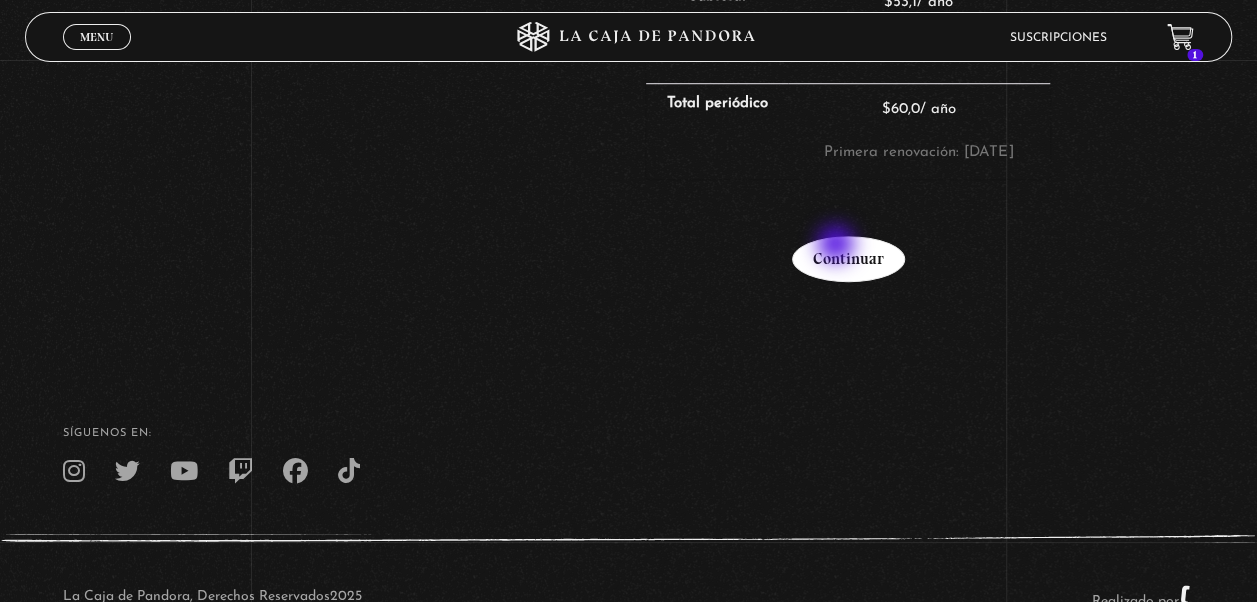 click on "Continuar" at bounding box center [848, 259] 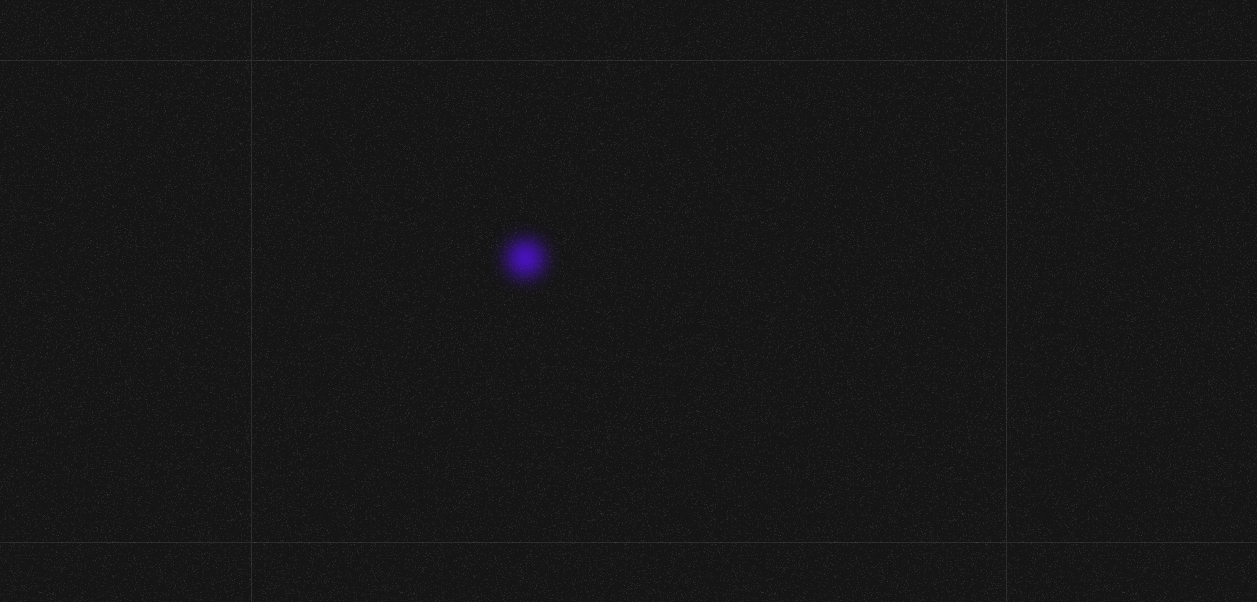 select on "CR-SJ" 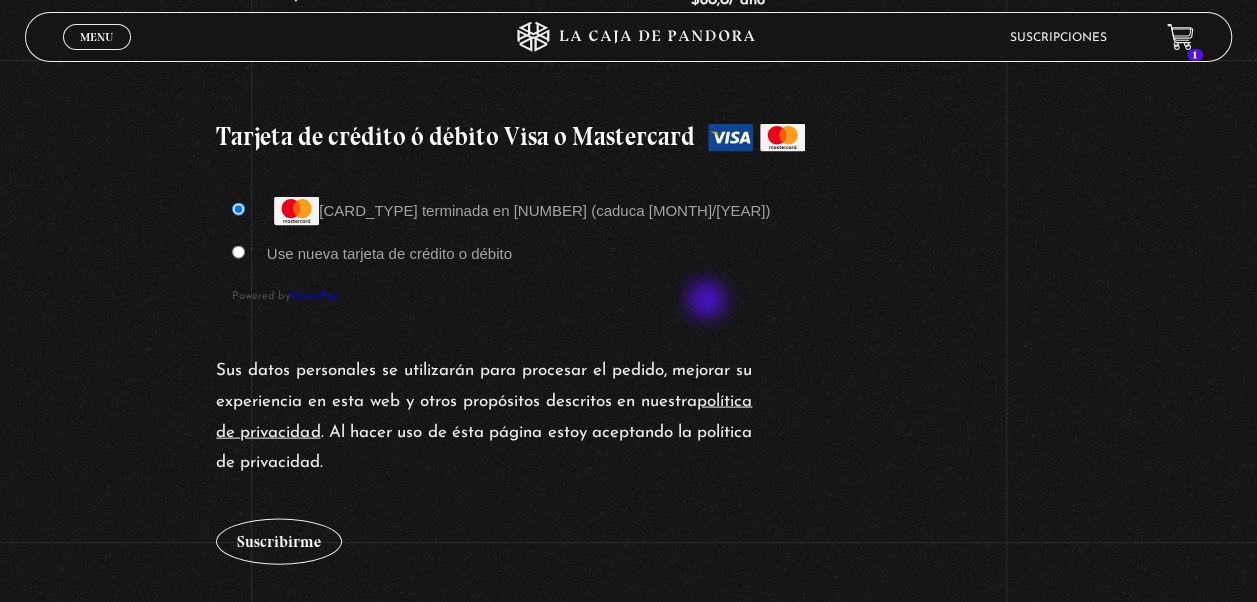 scroll, scrollTop: 1900, scrollLeft: 0, axis: vertical 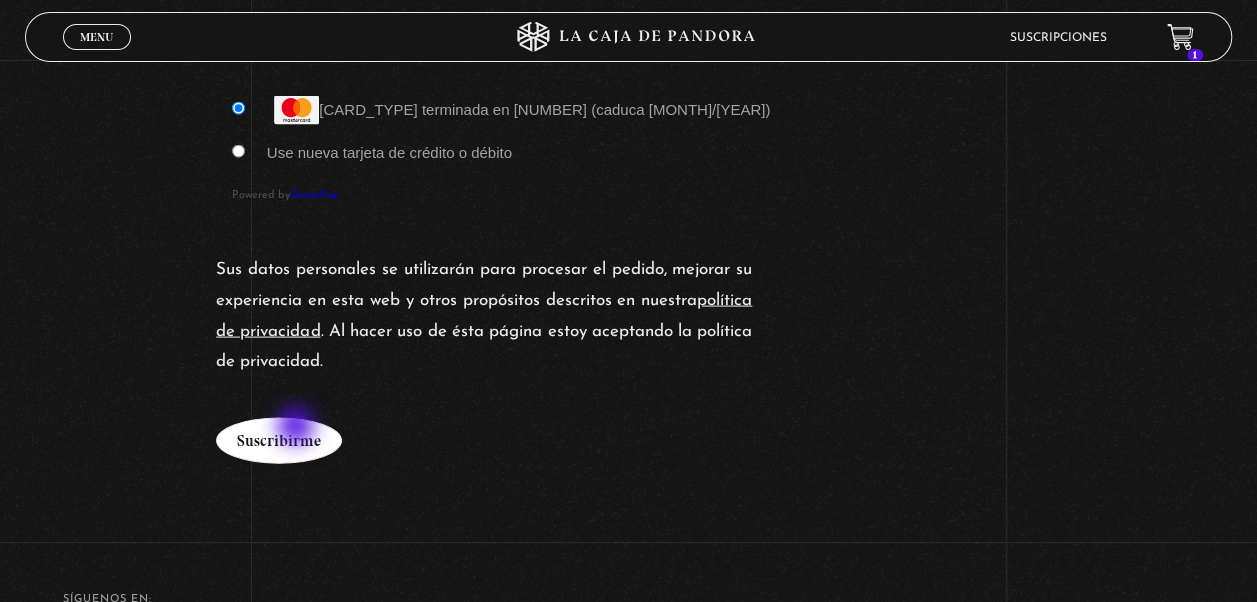 click on "Suscribirme" at bounding box center [279, 441] 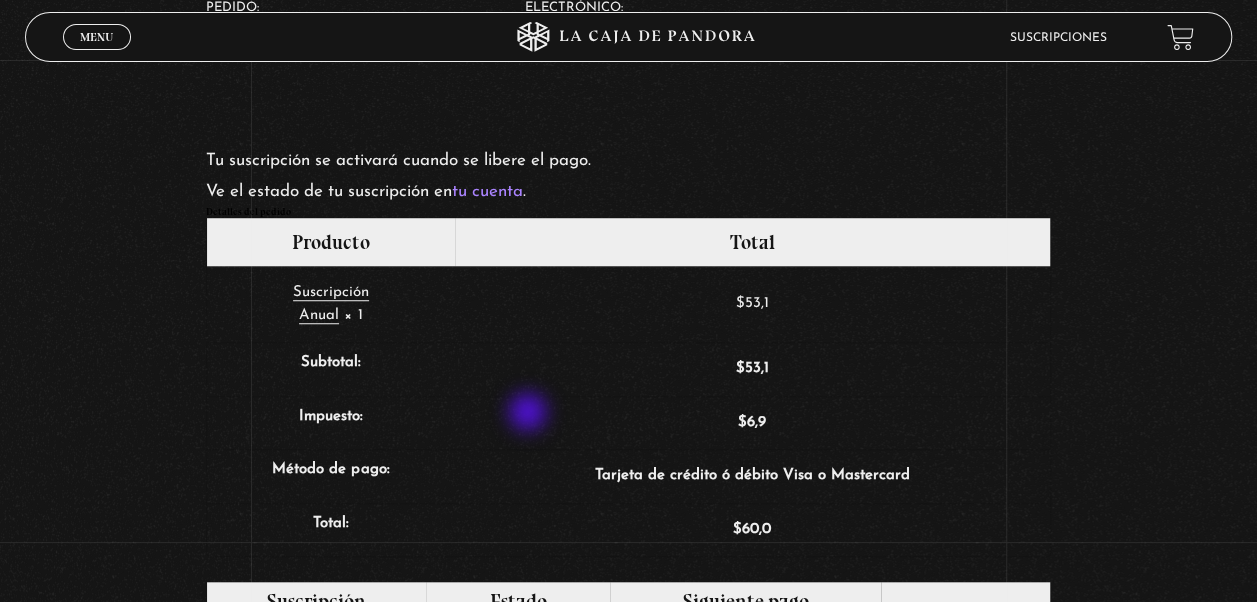 scroll, scrollTop: 900, scrollLeft: 0, axis: vertical 